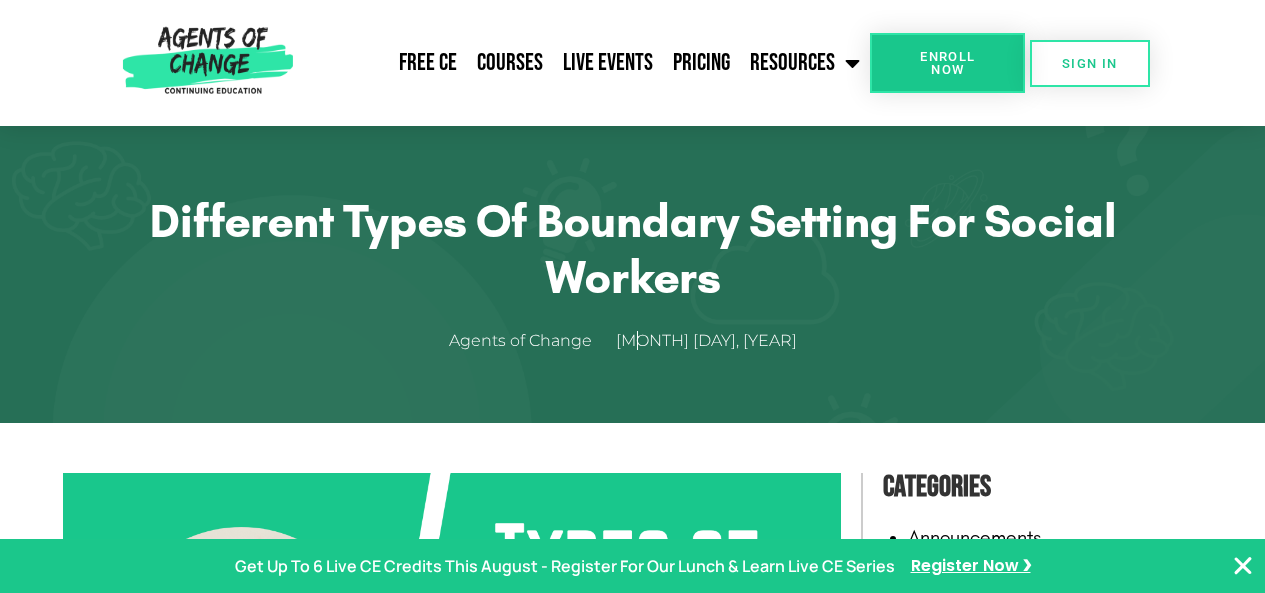scroll, scrollTop: 657, scrollLeft: 0, axis: vertical 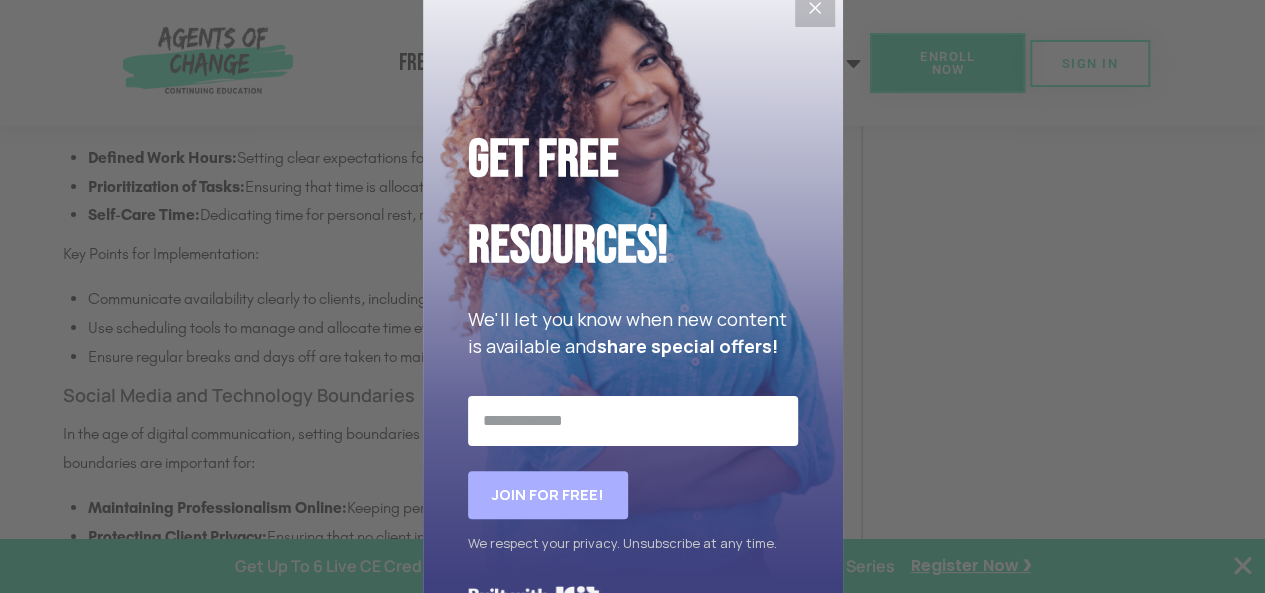 click 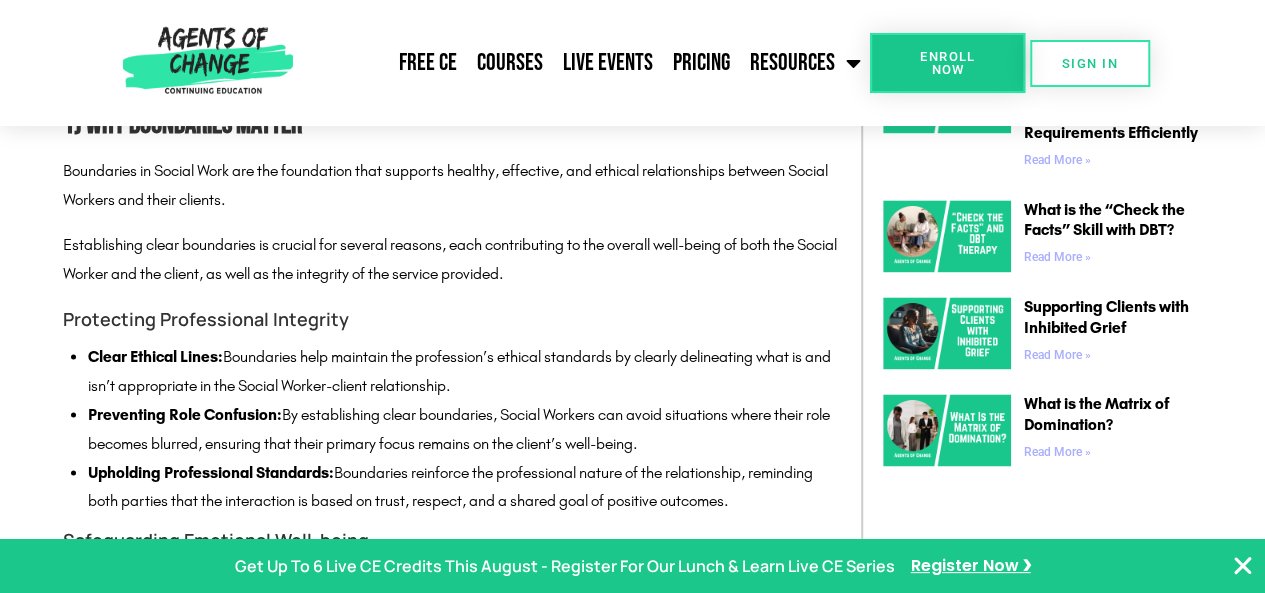 scroll, scrollTop: 1296, scrollLeft: 0, axis: vertical 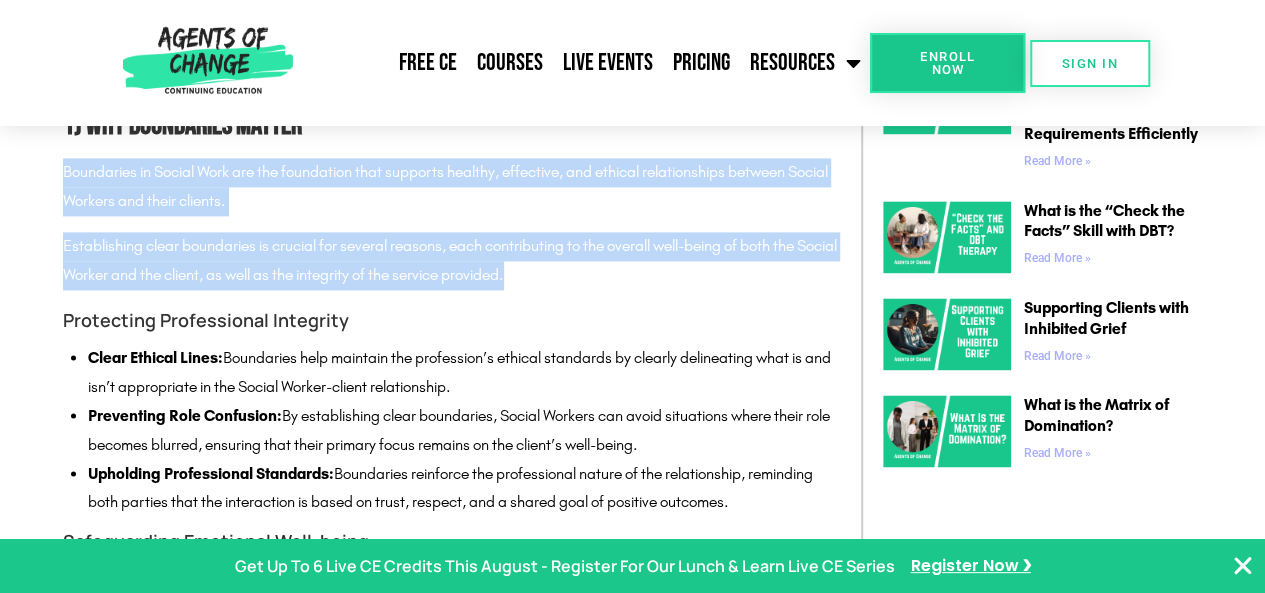 drag, startPoint x: 575, startPoint y: 302, endPoint x: 39, endPoint y: 203, distance: 545.06604 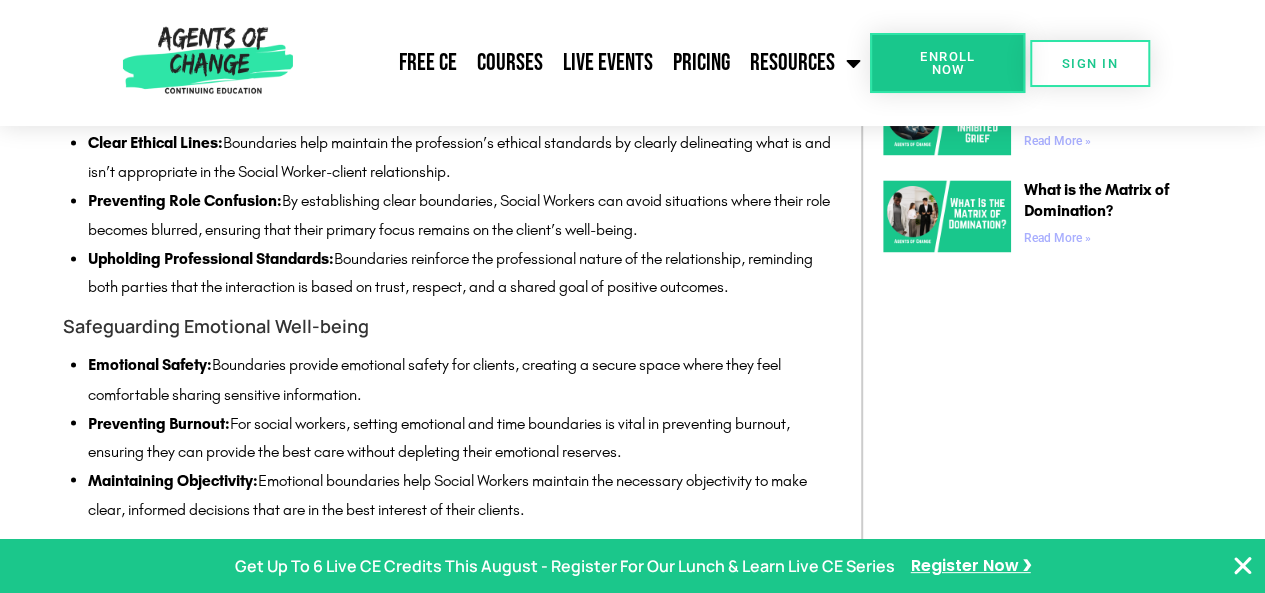 scroll, scrollTop: 1482, scrollLeft: 0, axis: vertical 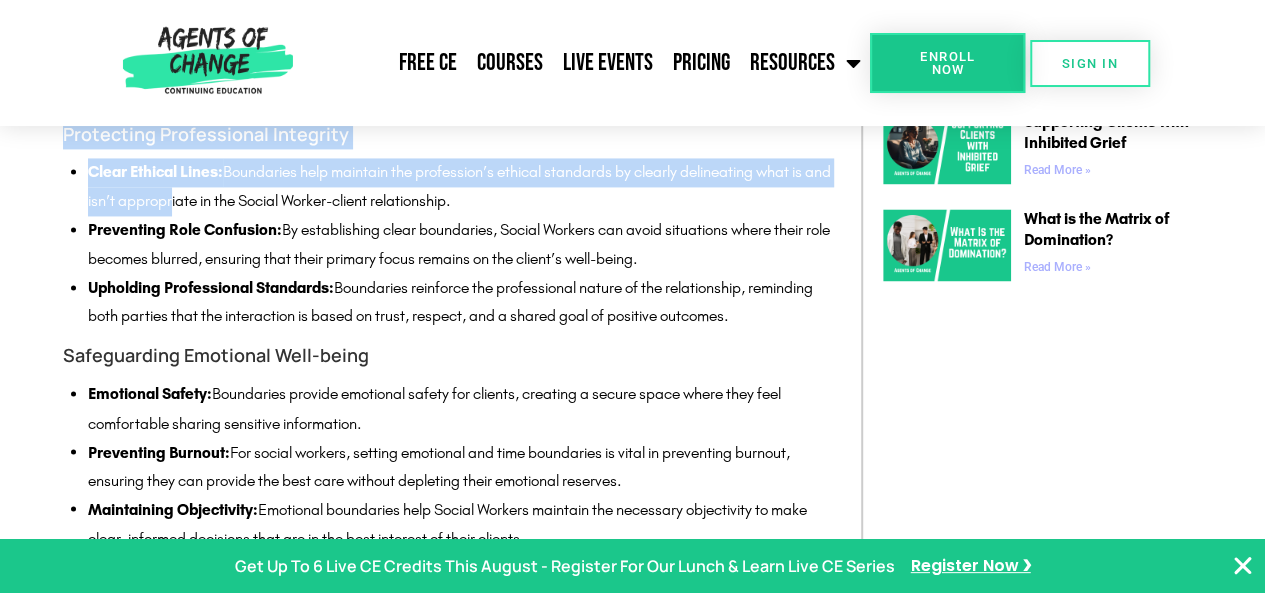 drag, startPoint x: 64, startPoint y: 165, endPoint x: 330, endPoint y: 271, distance: 286.34244 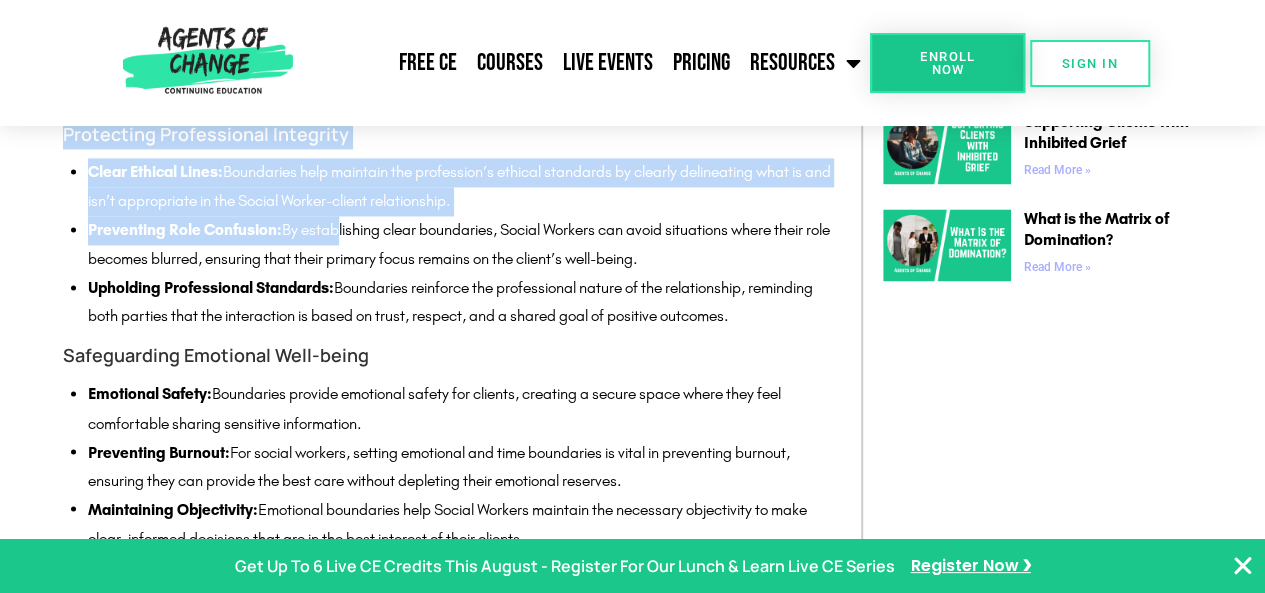 drag, startPoint x: 770, startPoint y: 353, endPoint x: 36, endPoint y: 168, distance: 756.9551 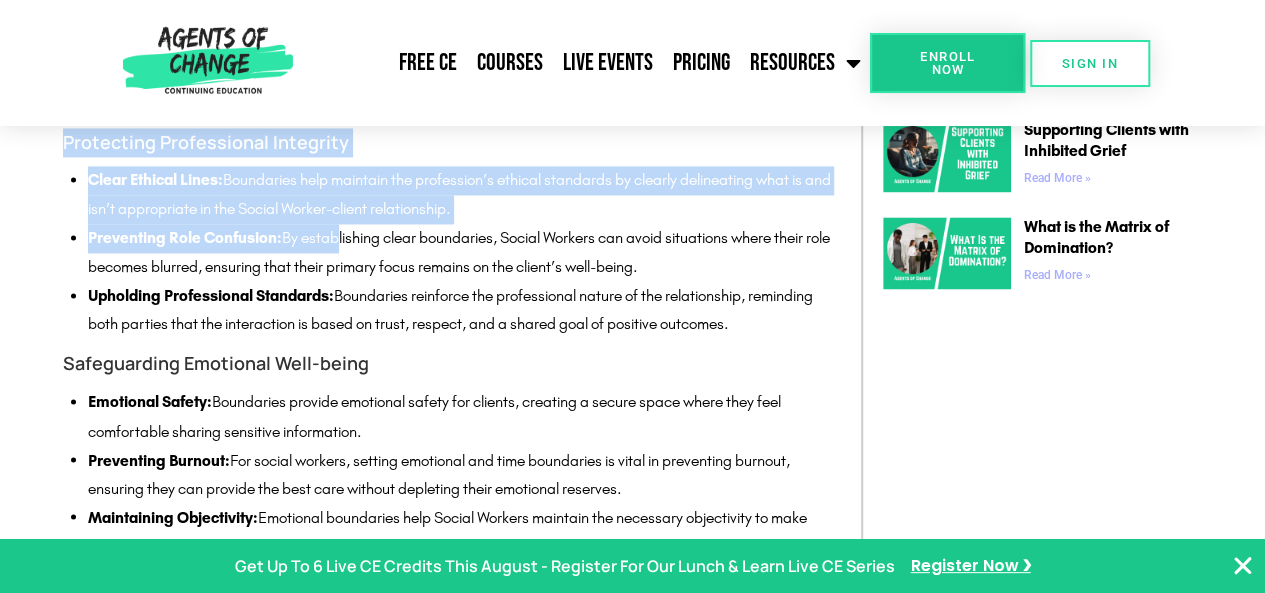 scroll, scrollTop: 1686, scrollLeft: 0, axis: vertical 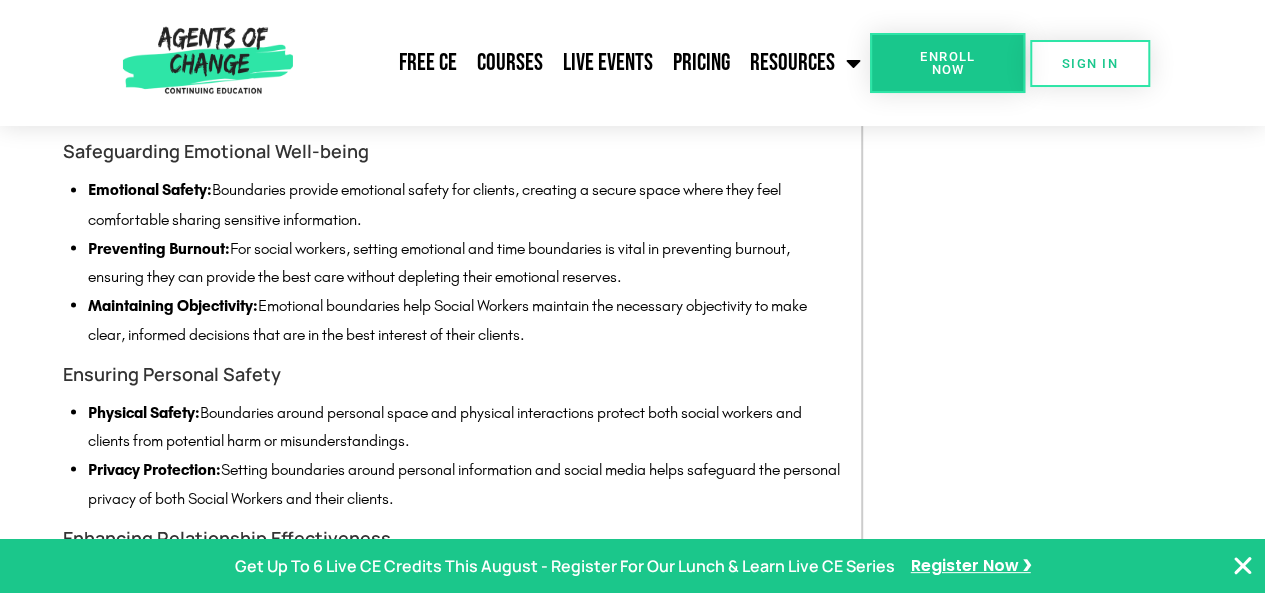 drag, startPoint x: 64, startPoint y: 187, endPoint x: 611, endPoint y: 361, distance: 574.0078 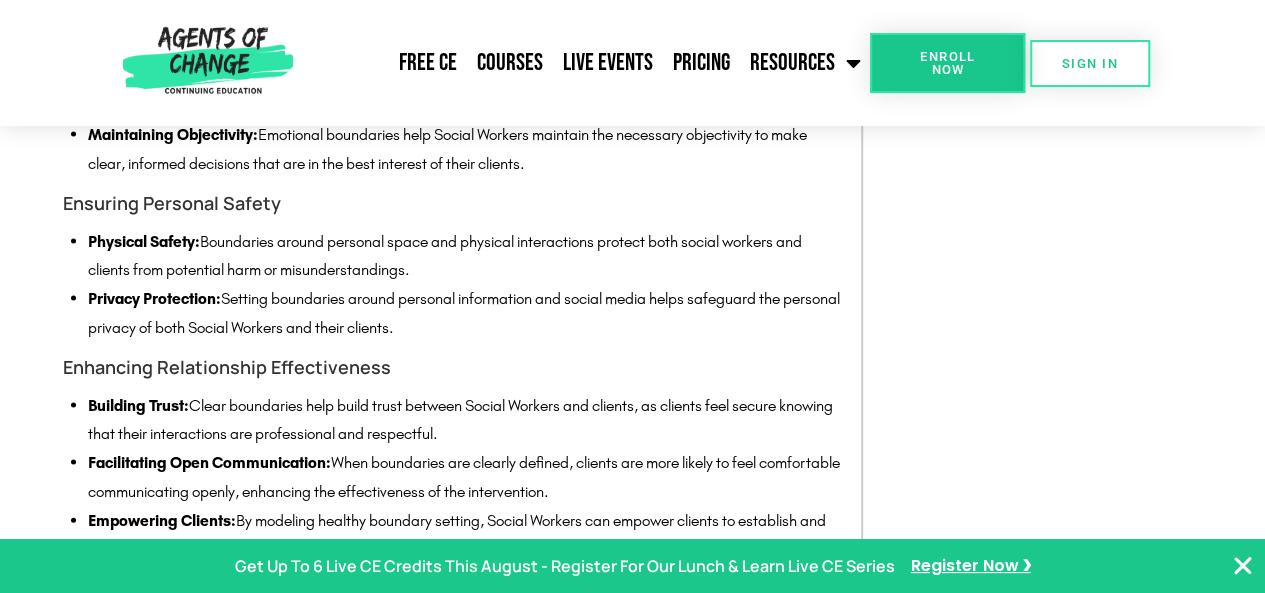 scroll, scrollTop: 1858, scrollLeft: 0, axis: vertical 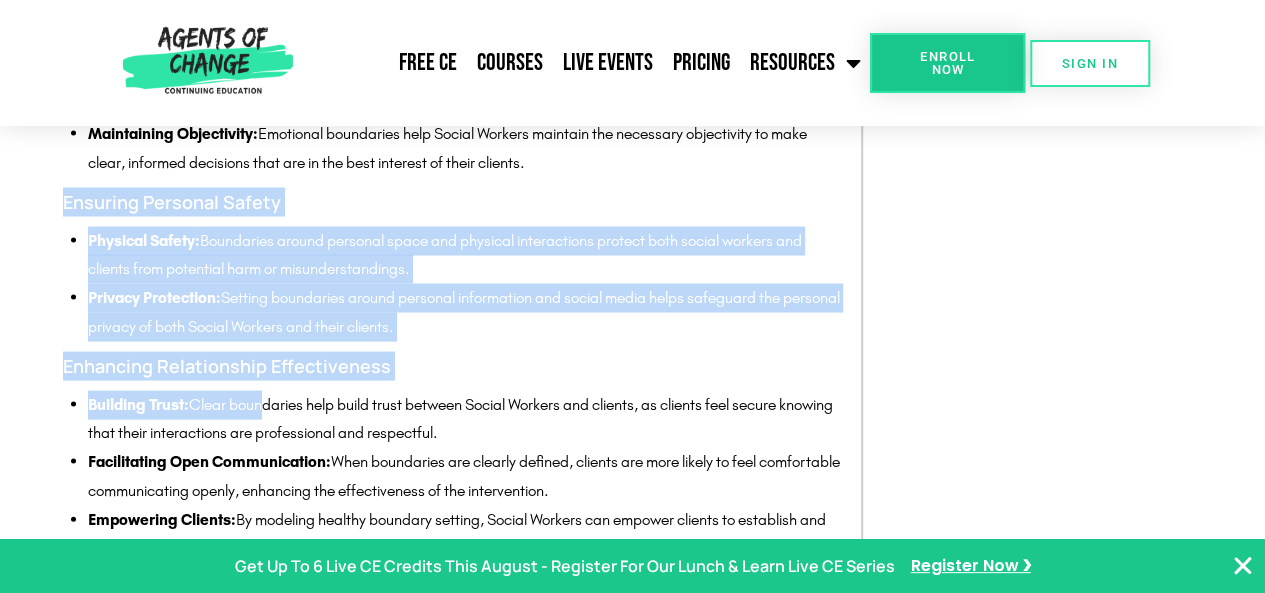 drag, startPoint x: 58, startPoint y: 231, endPoint x: 263, endPoint y: 410, distance: 272.1507 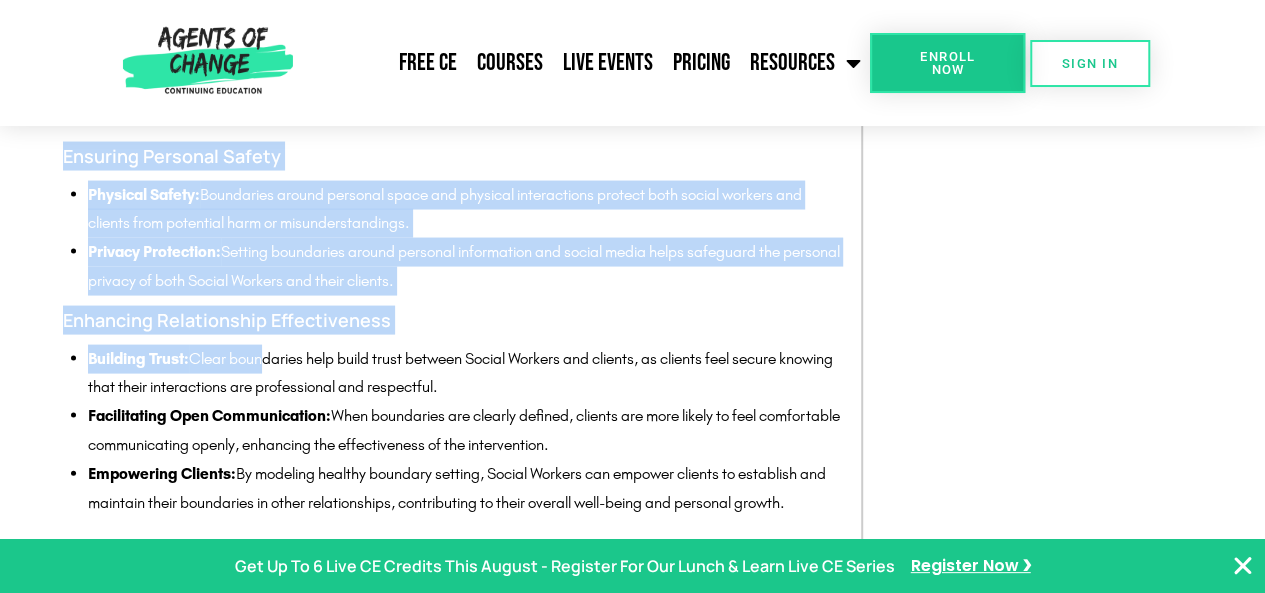 scroll, scrollTop: 1924, scrollLeft: 0, axis: vertical 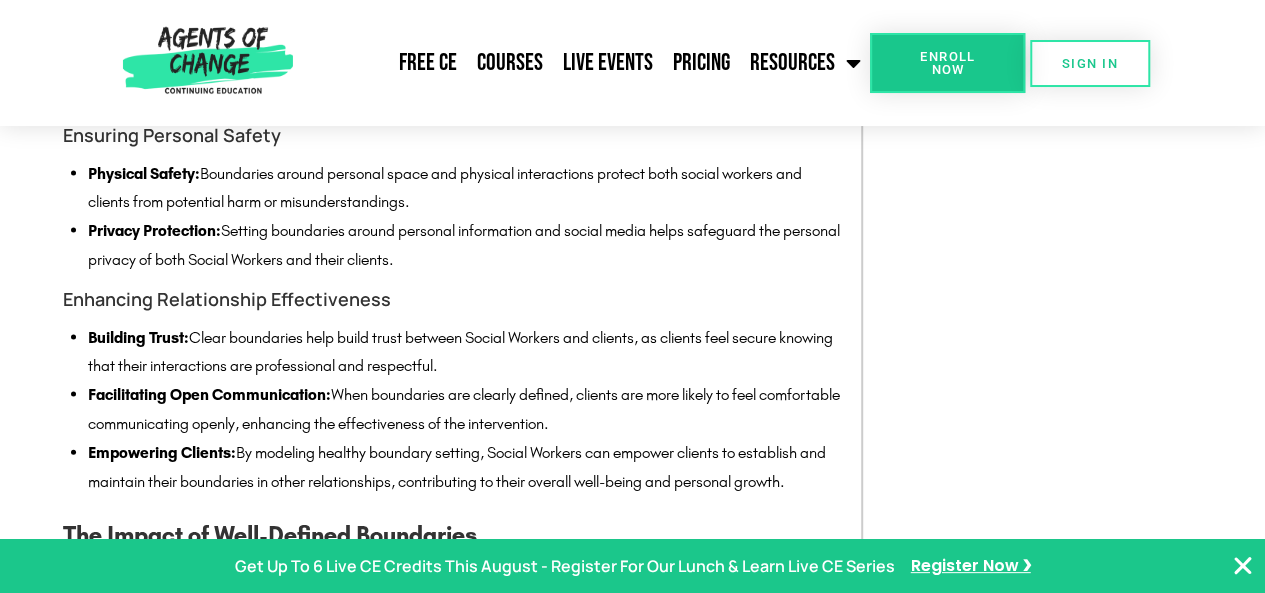 click on "Facilitating Open Communication:  When boundaries are clearly defined, clients are more likely to feel comfortable communicating openly, enhancing the effectiveness of the intervention." at bounding box center [464, 410] 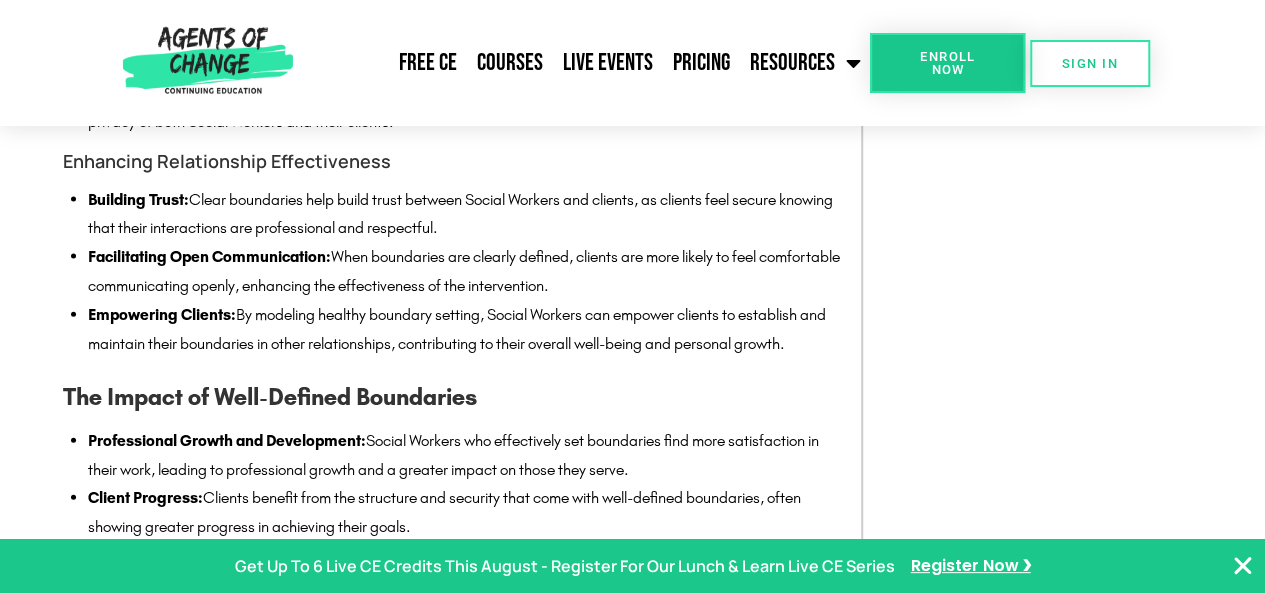 scroll, scrollTop: 2061, scrollLeft: 0, axis: vertical 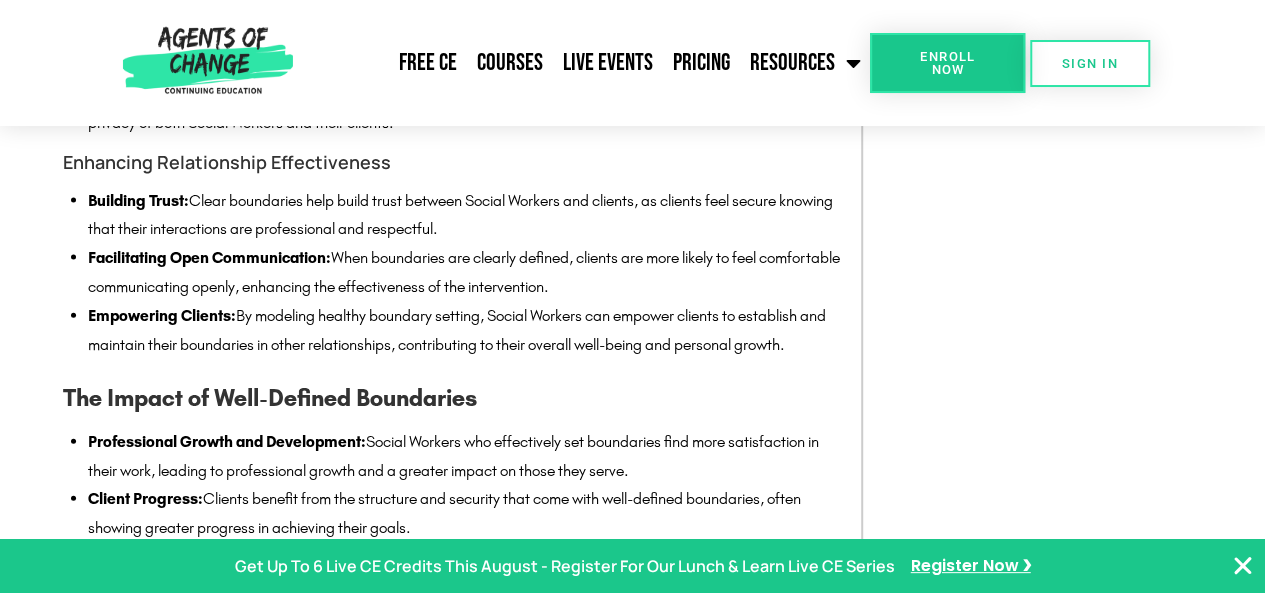 drag, startPoint x: 46, startPoint y: 191, endPoint x: 848, endPoint y: 382, distance: 824.4301 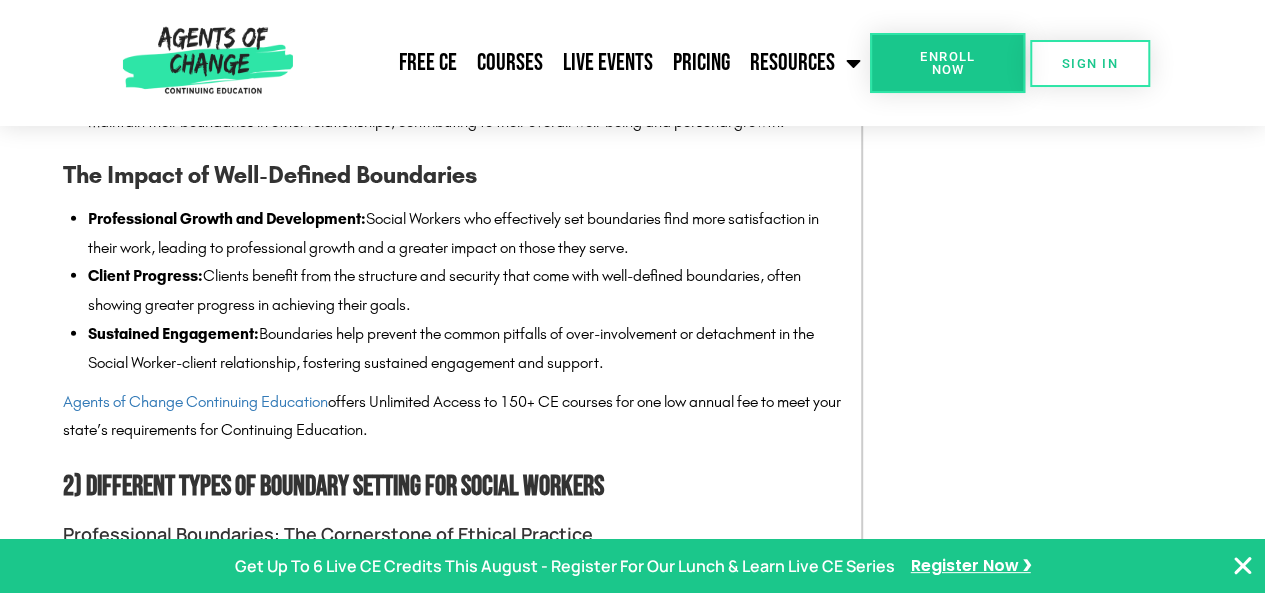scroll, scrollTop: 2286, scrollLeft: 0, axis: vertical 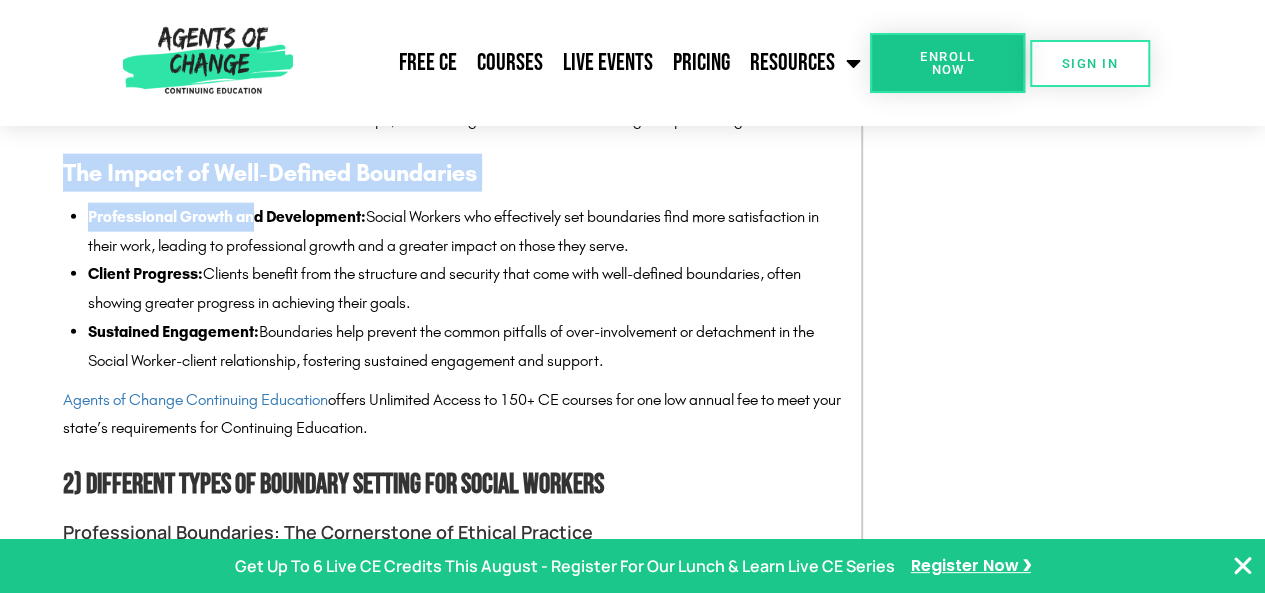 drag, startPoint x: 57, startPoint y: 201, endPoint x: 376, endPoint y: 291, distance: 331.45285 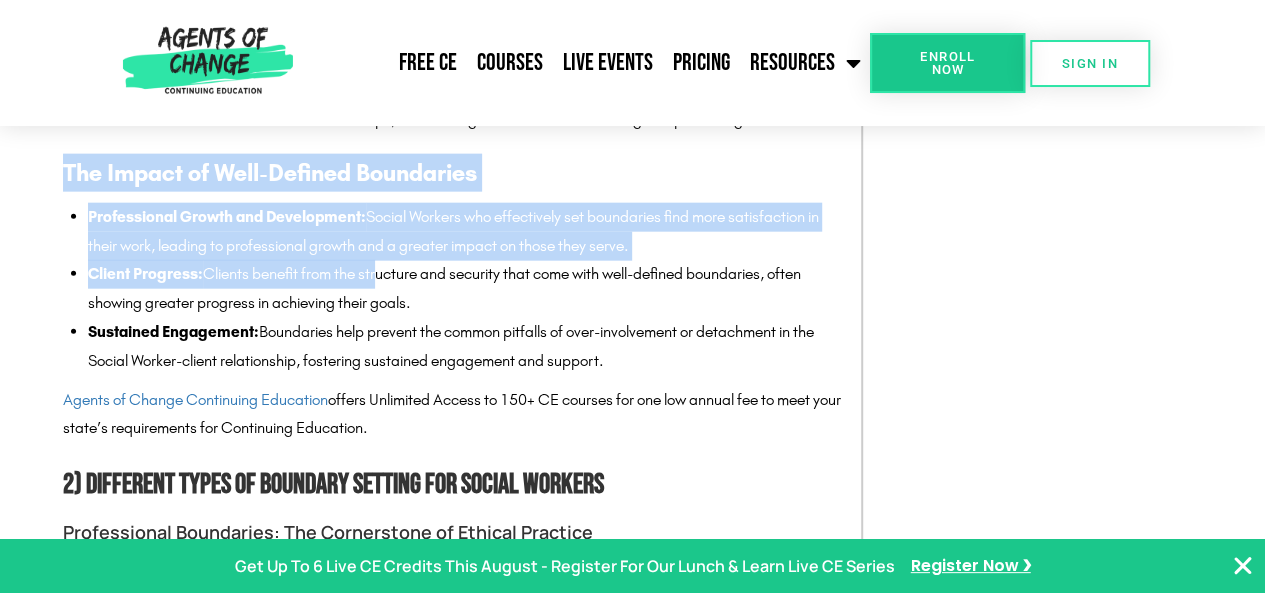drag, startPoint x: 623, startPoint y: 393, endPoint x: 26, endPoint y: 212, distance: 623.8349 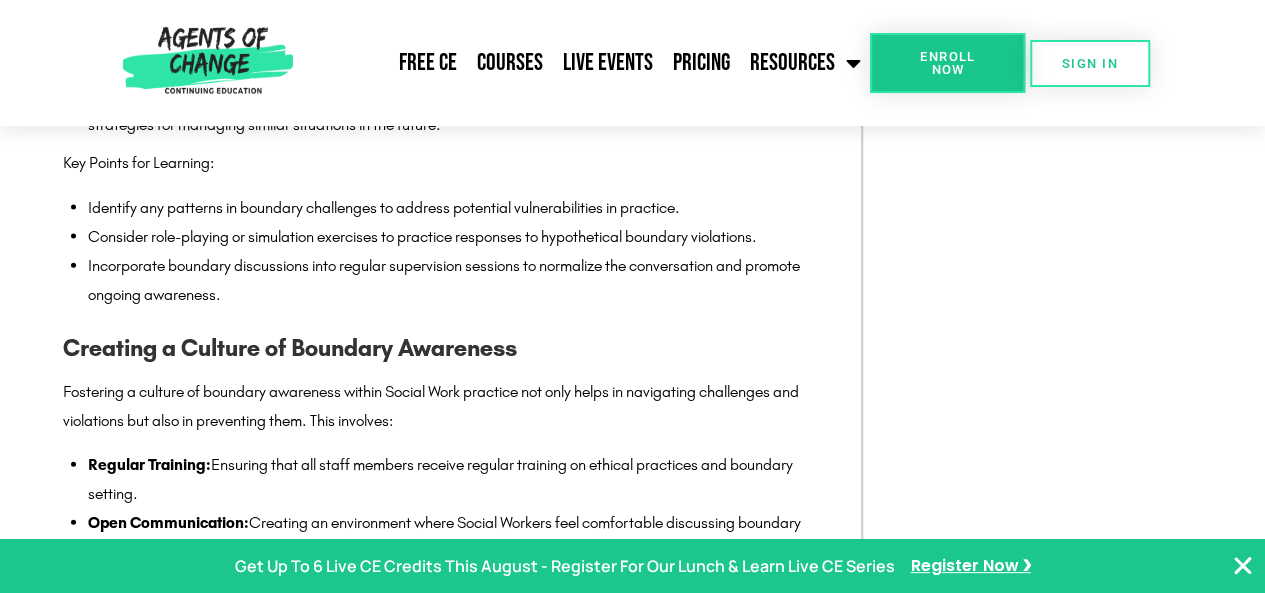 scroll, scrollTop: 5922, scrollLeft: 0, axis: vertical 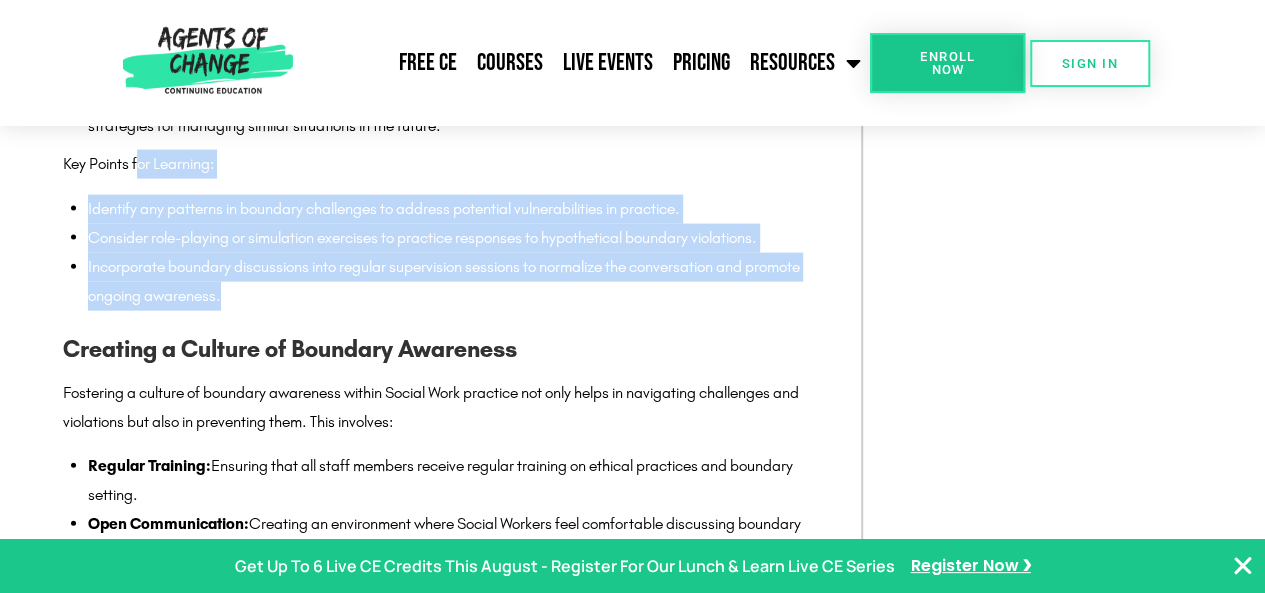 drag, startPoint x: 241, startPoint y: 386, endPoint x: 141, endPoint y: 265, distance: 156.97452 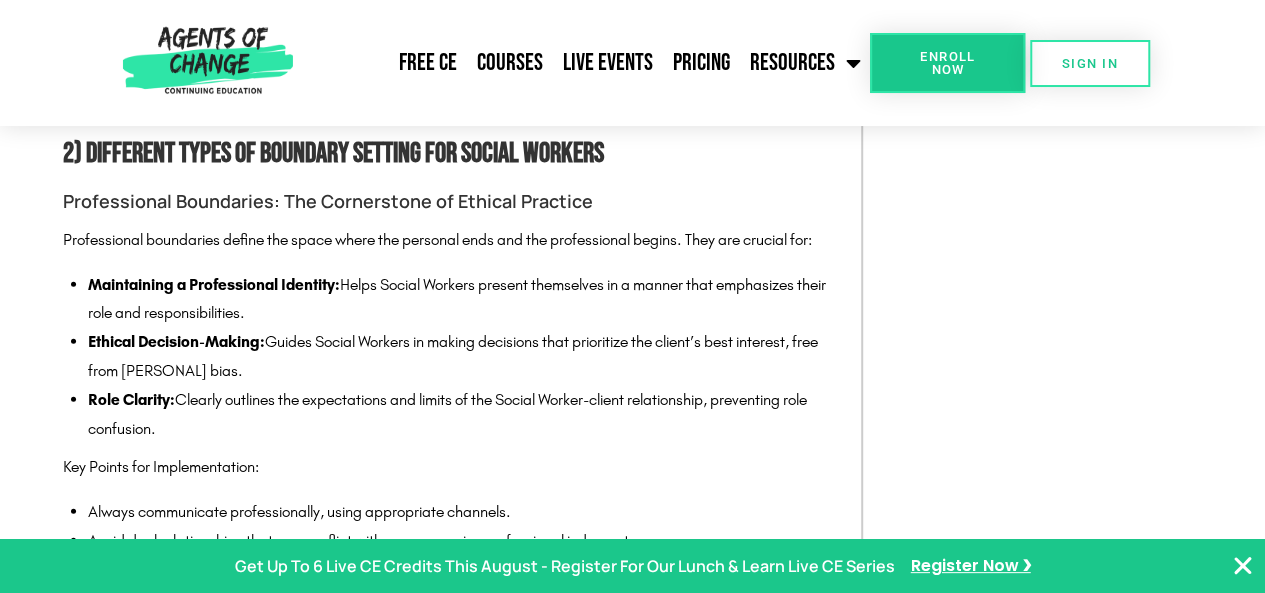 scroll, scrollTop: 2642, scrollLeft: 0, axis: vertical 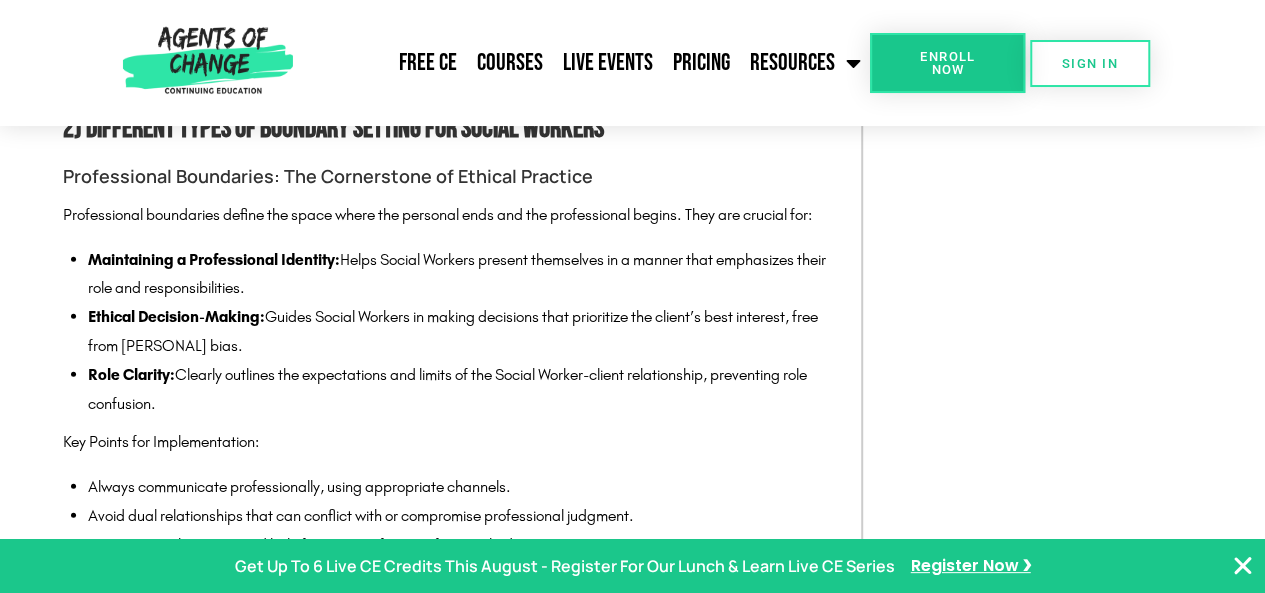 drag, startPoint x: 180, startPoint y: 431, endPoint x: 16, endPoint y: 205, distance: 279.23468 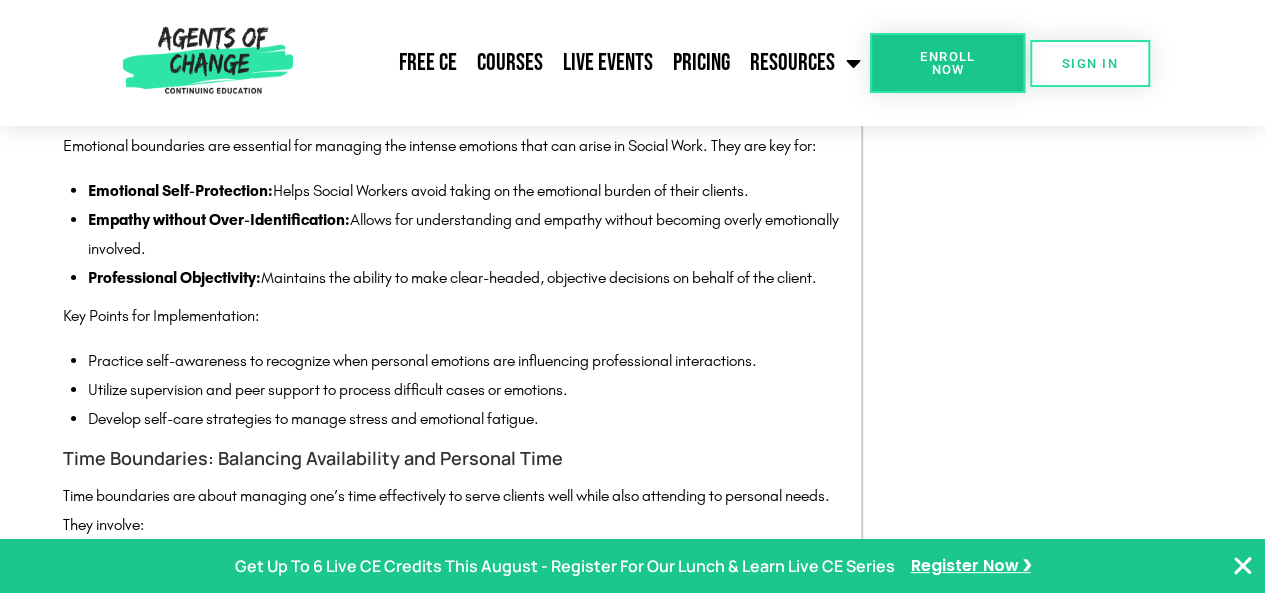 scroll, scrollTop: 3091, scrollLeft: 0, axis: vertical 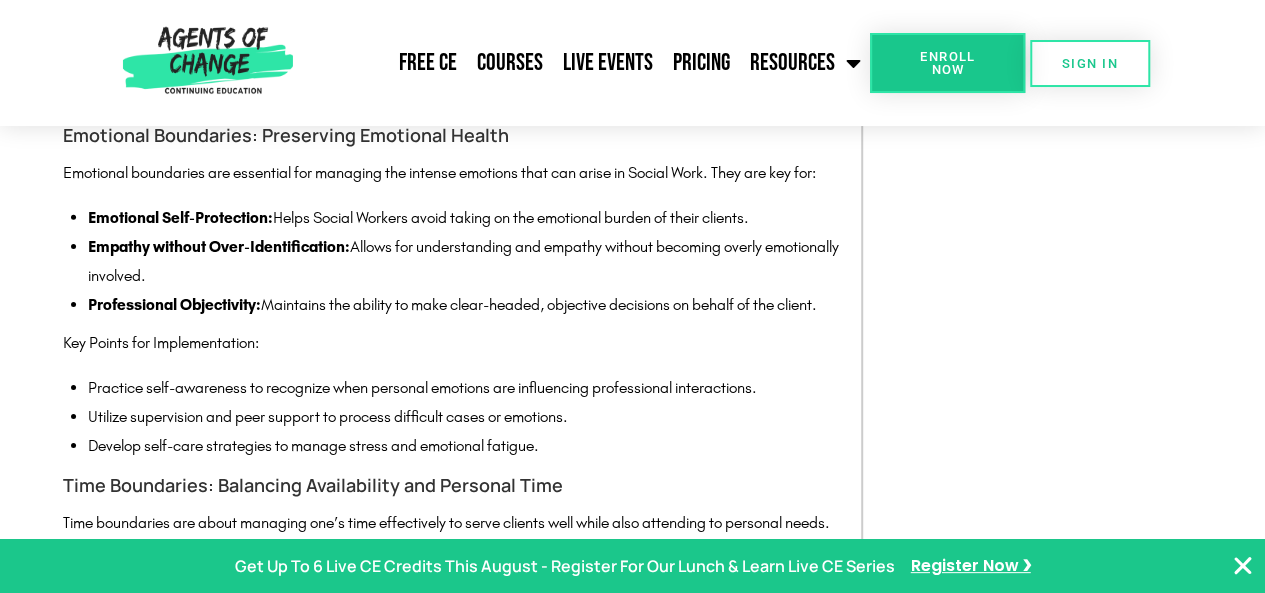 drag, startPoint x: 58, startPoint y: 167, endPoint x: 839, endPoint y: 336, distance: 799.07574 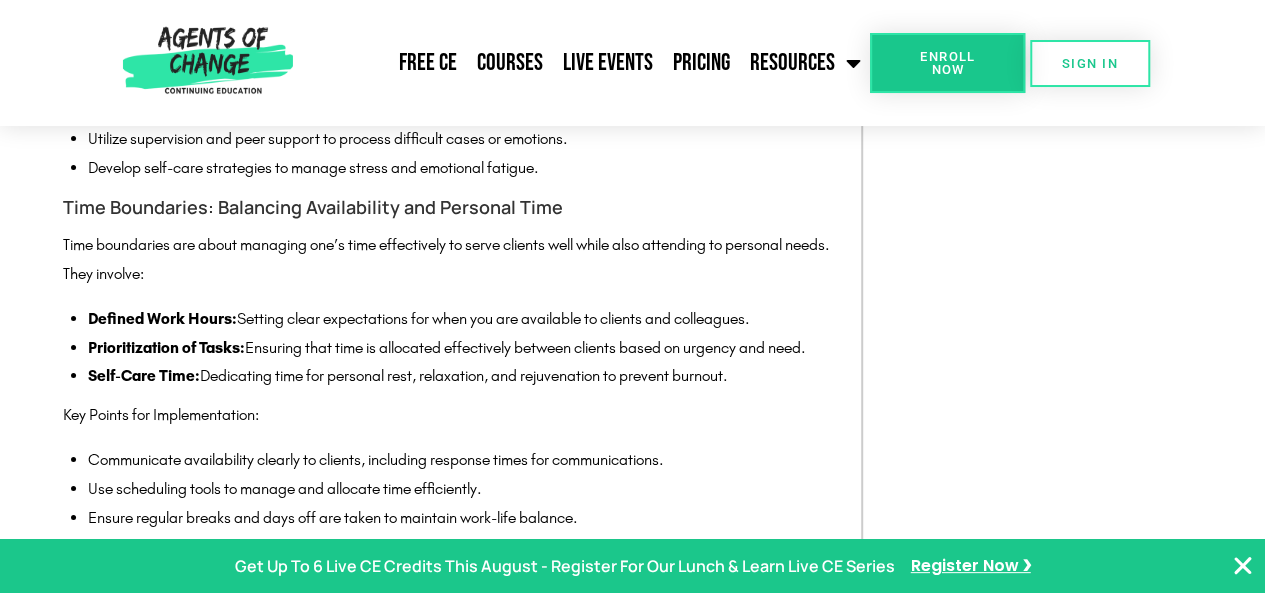 scroll, scrollTop: 3411, scrollLeft: 0, axis: vertical 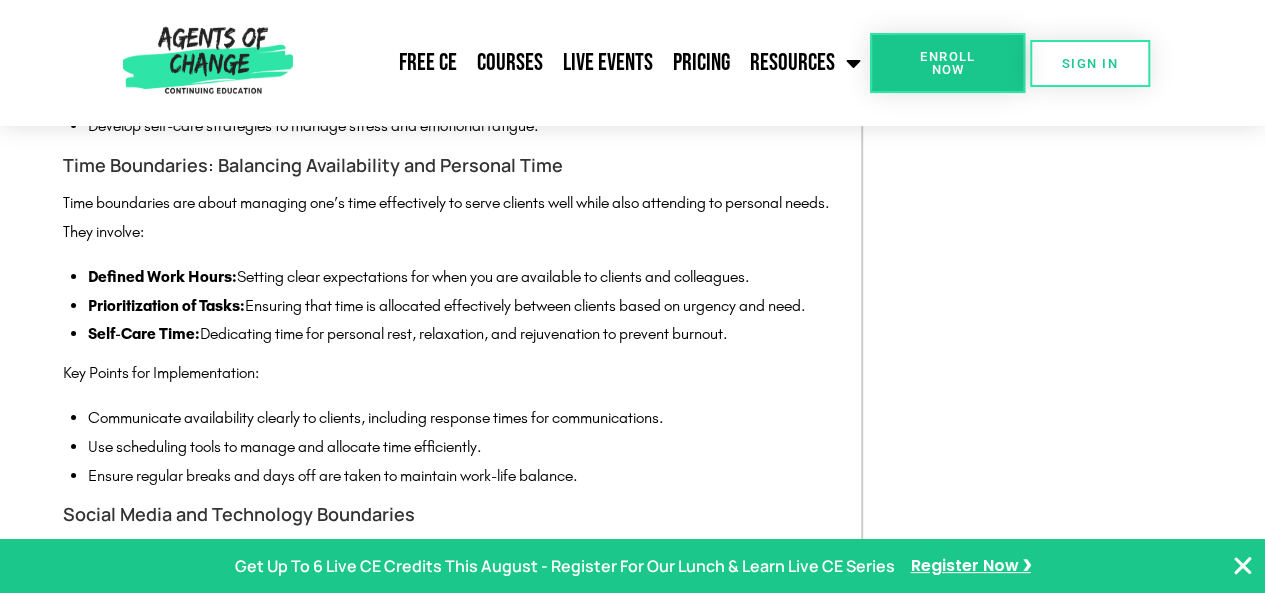 drag, startPoint x: 58, startPoint y: 191, endPoint x: 843, endPoint y: 353, distance: 801.5416 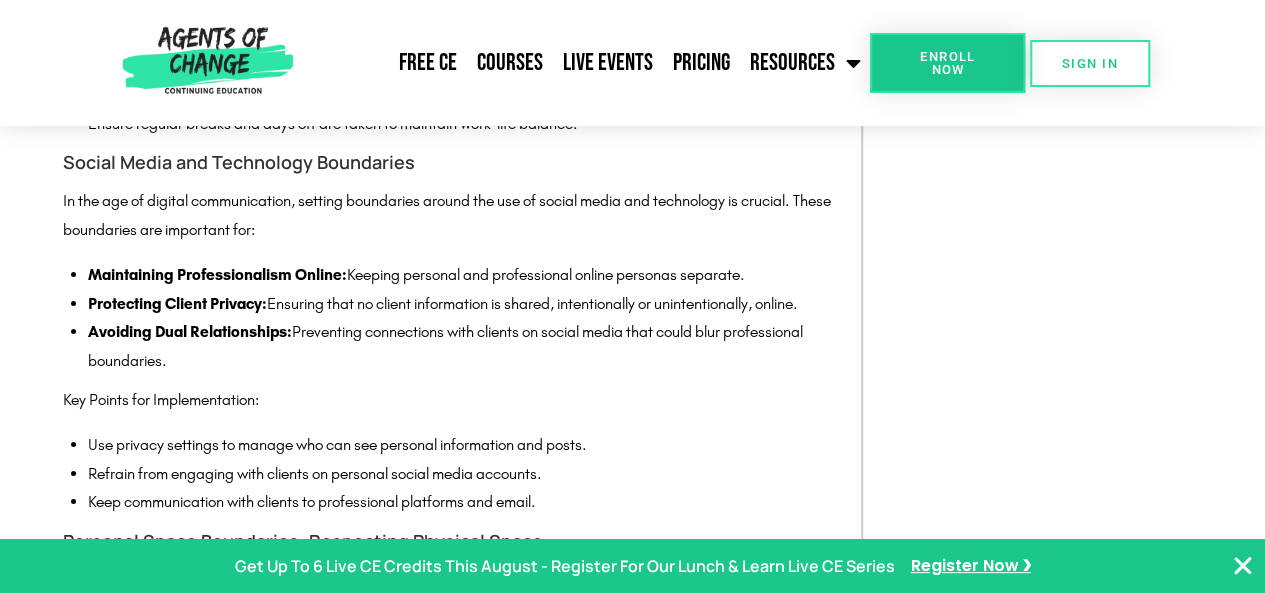 scroll, scrollTop: 3764, scrollLeft: 0, axis: vertical 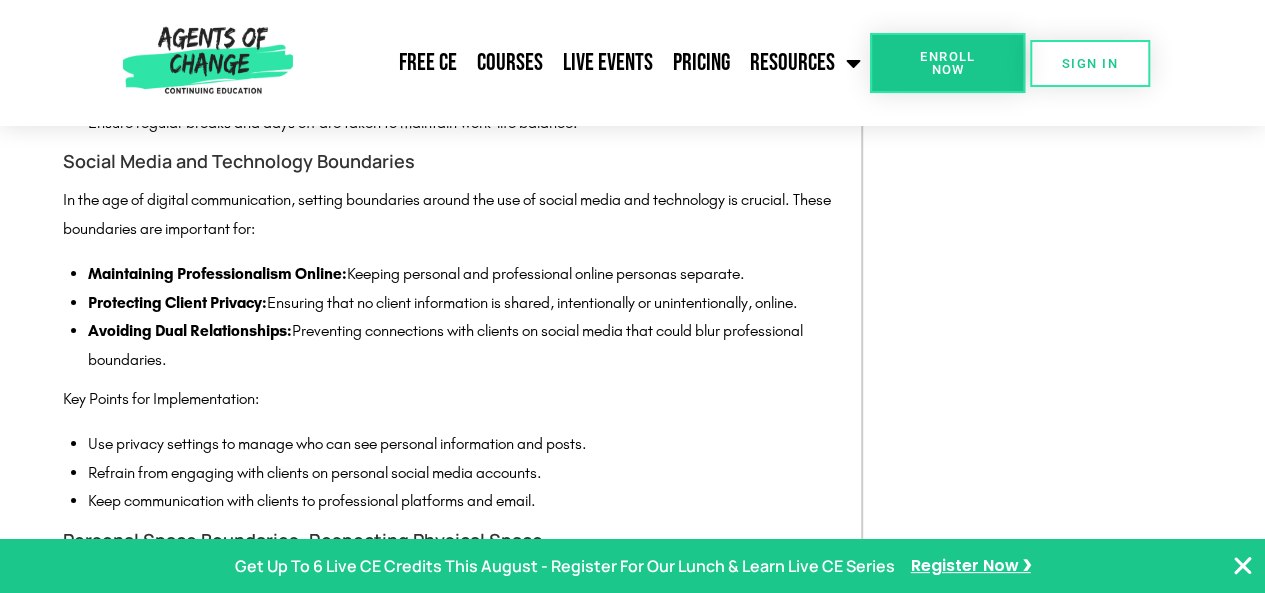 drag, startPoint x: 63, startPoint y: 191, endPoint x: 317, endPoint y: 381, distance: 317.20026 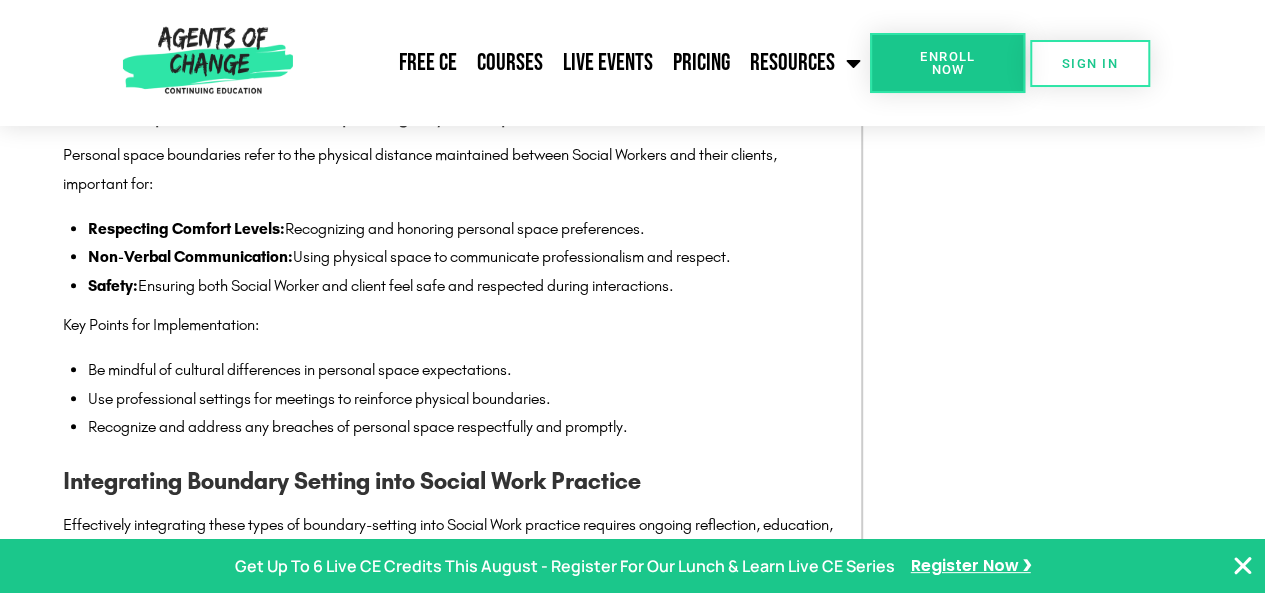 scroll, scrollTop: 4187, scrollLeft: 0, axis: vertical 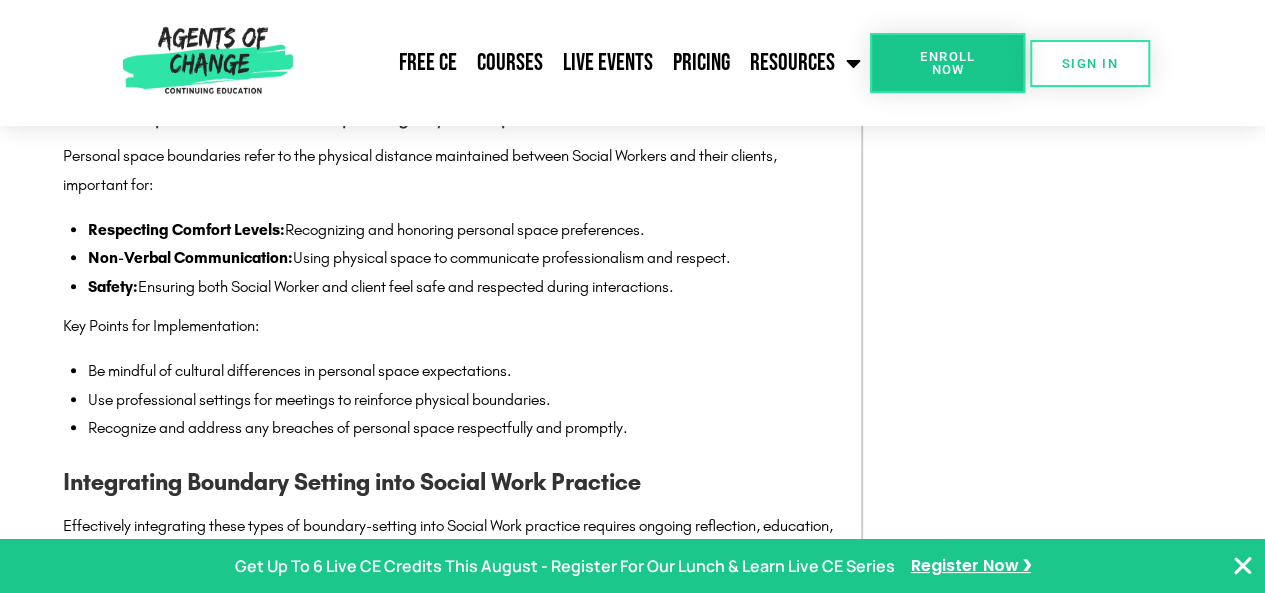 drag, startPoint x: 62, startPoint y: 148, endPoint x: 724, endPoint y: 321, distance: 684.2317 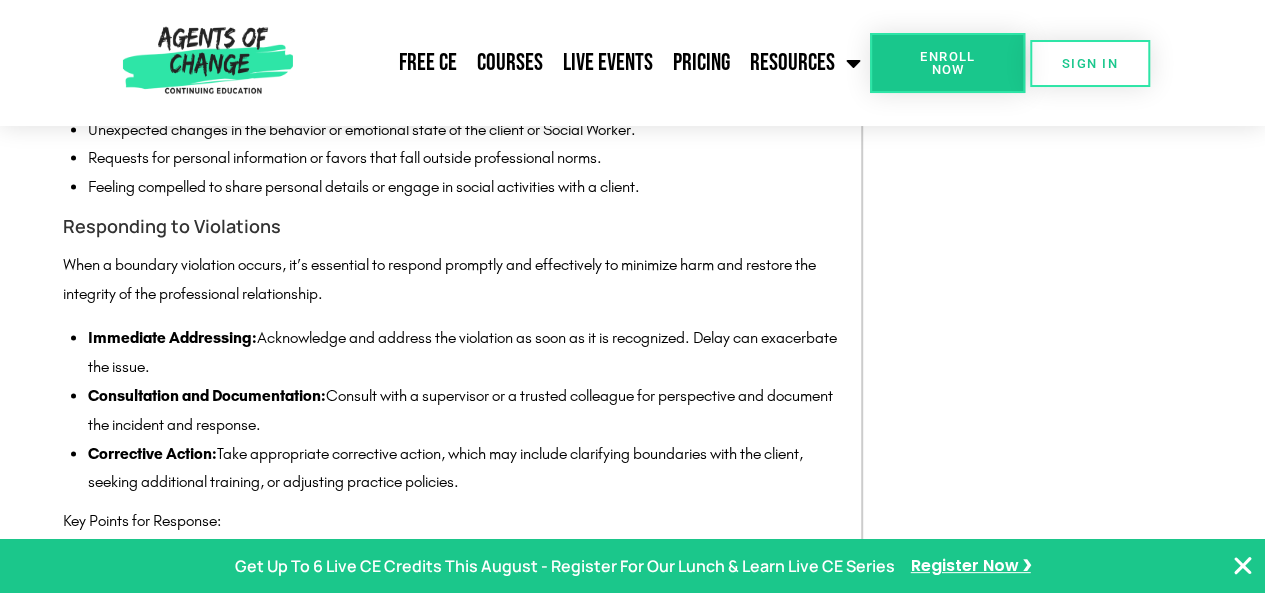 scroll, scrollTop: 5349, scrollLeft: 0, axis: vertical 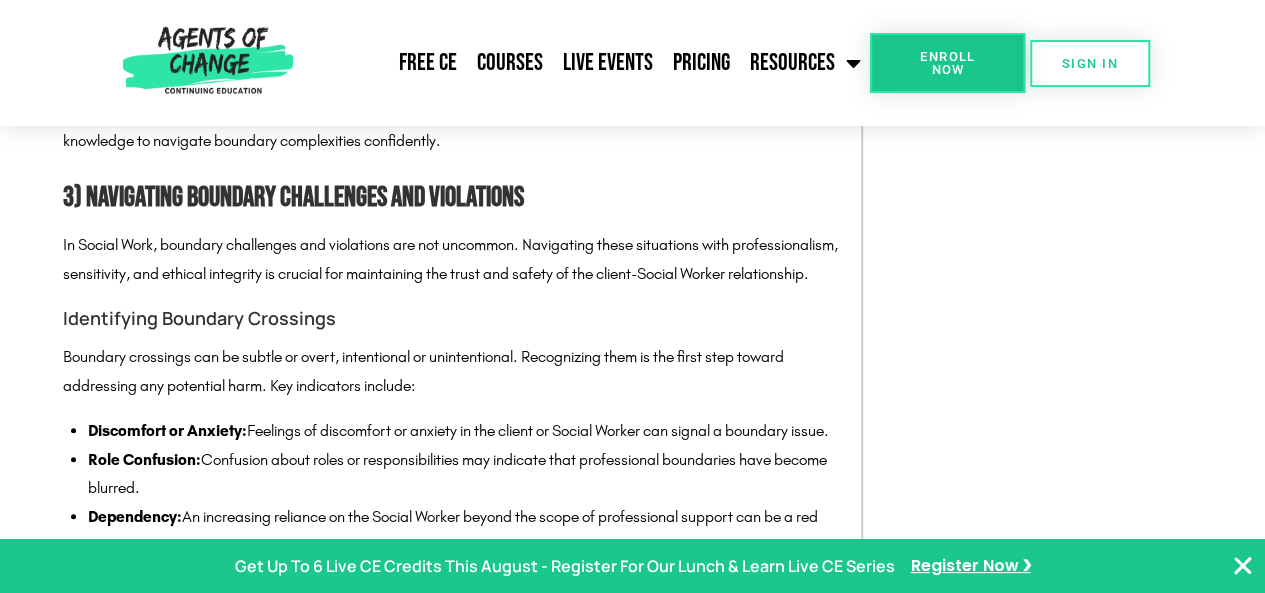 drag, startPoint x: 484, startPoint y: 349, endPoint x: 83, endPoint y: 232, distance: 417.72 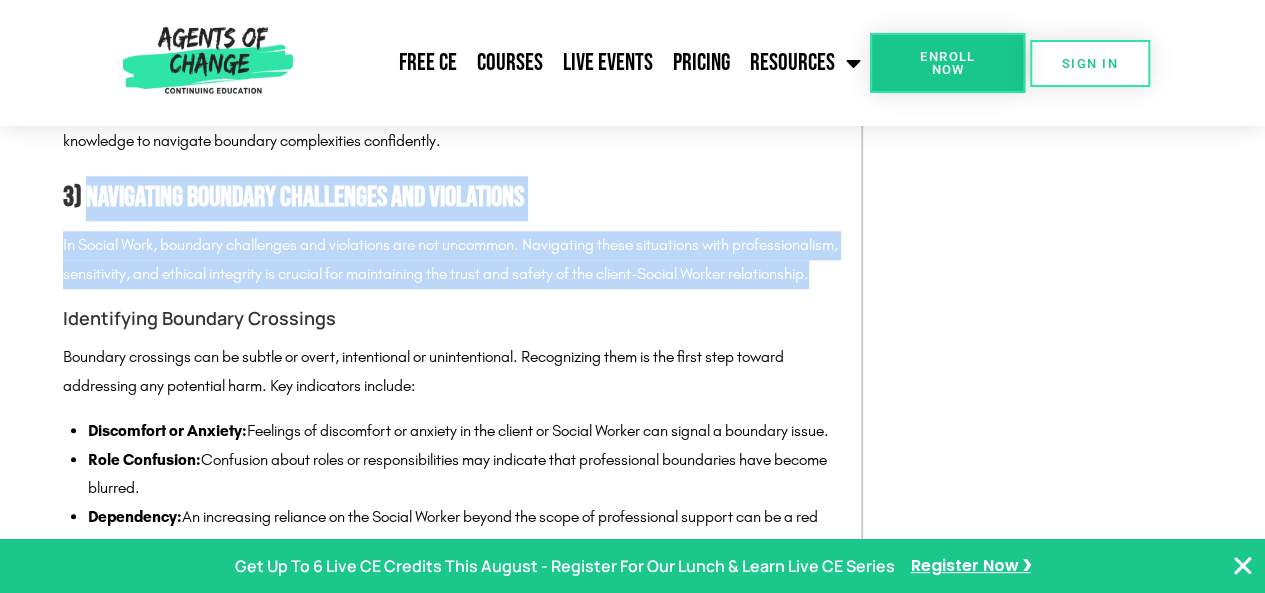 drag, startPoint x: 201, startPoint y: 329, endPoint x: 92, endPoint y: 232, distance: 145.91093 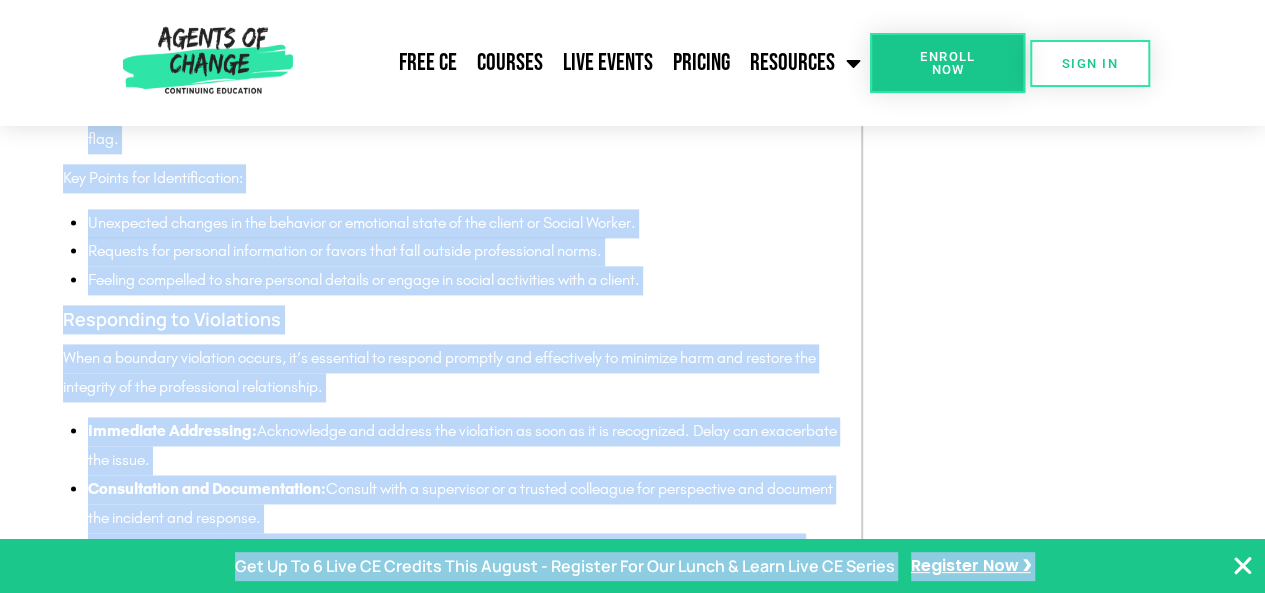 scroll, scrollTop: 5050, scrollLeft: 0, axis: vertical 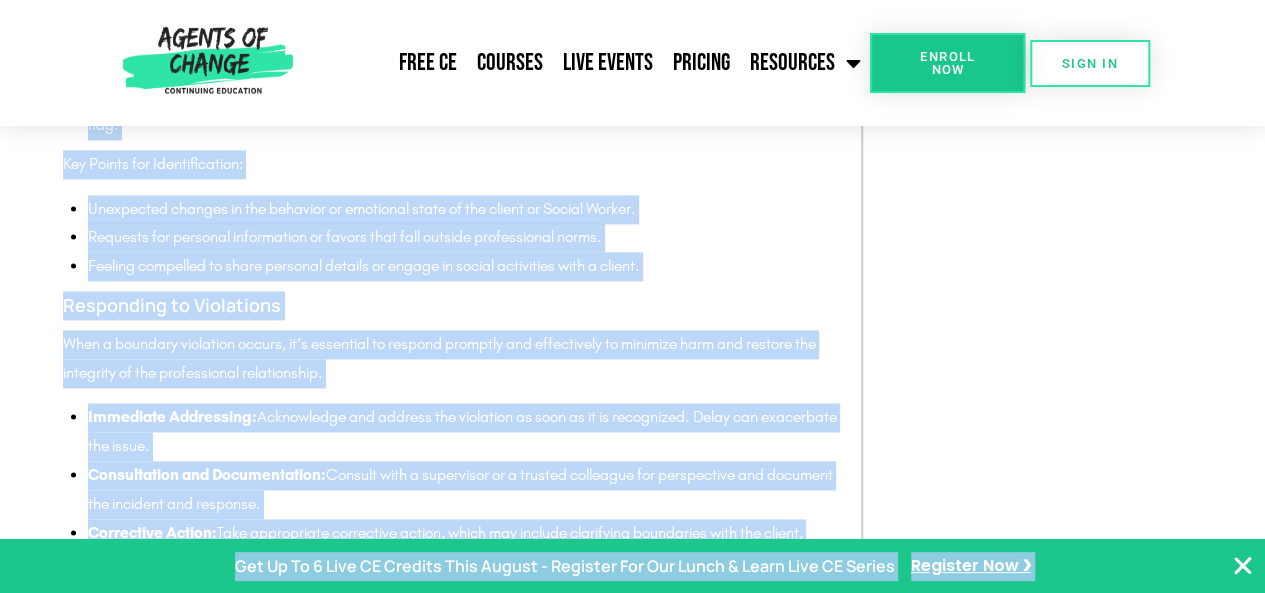 drag, startPoint x: 86, startPoint y: 225, endPoint x: 440, endPoint y: 213, distance: 354.20334 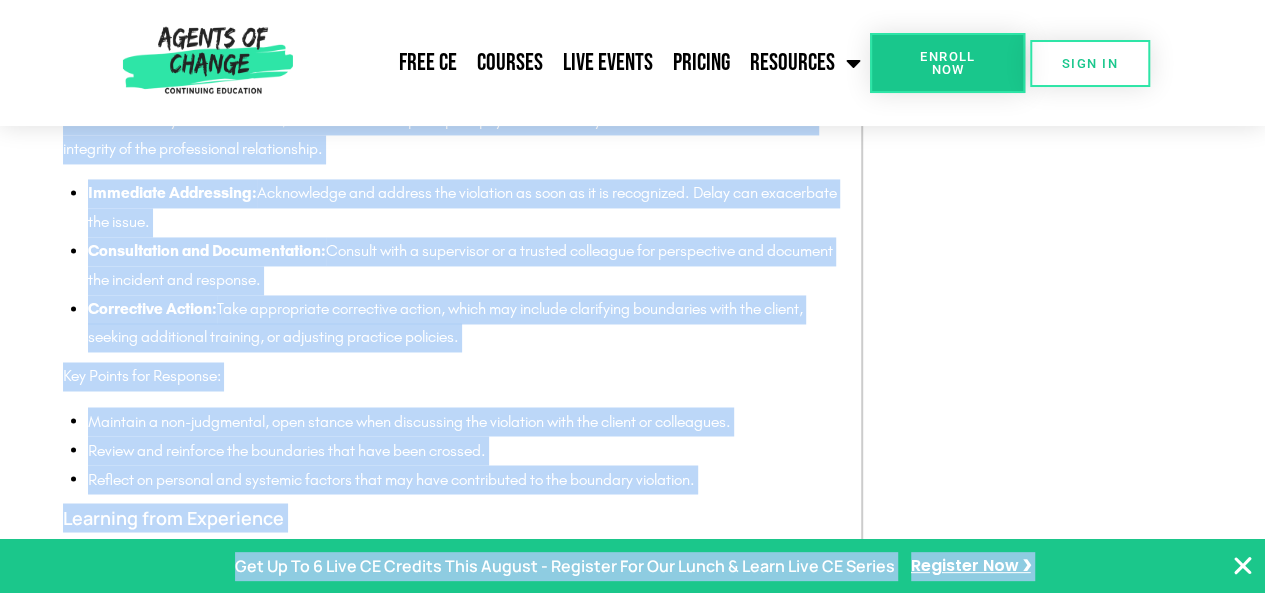 scroll, scrollTop: 5284, scrollLeft: 0, axis: vertical 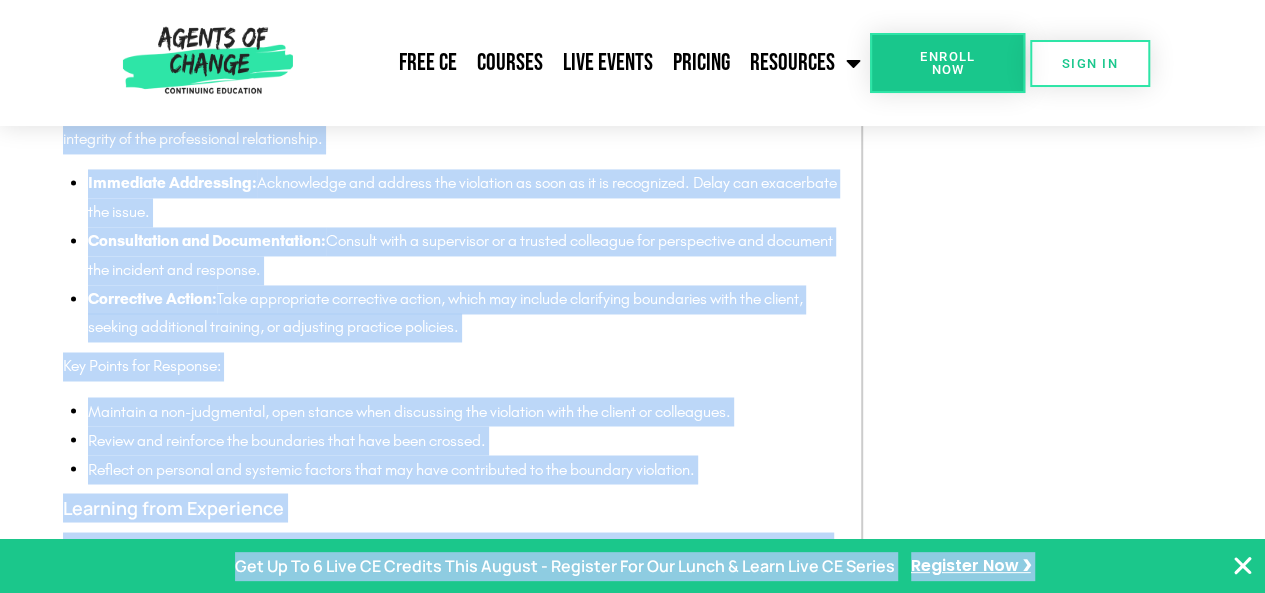 drag, startPoint x: 64, startPoint y: 162, endPoint x: 701, endPoint y: 425, distance: 689.1575 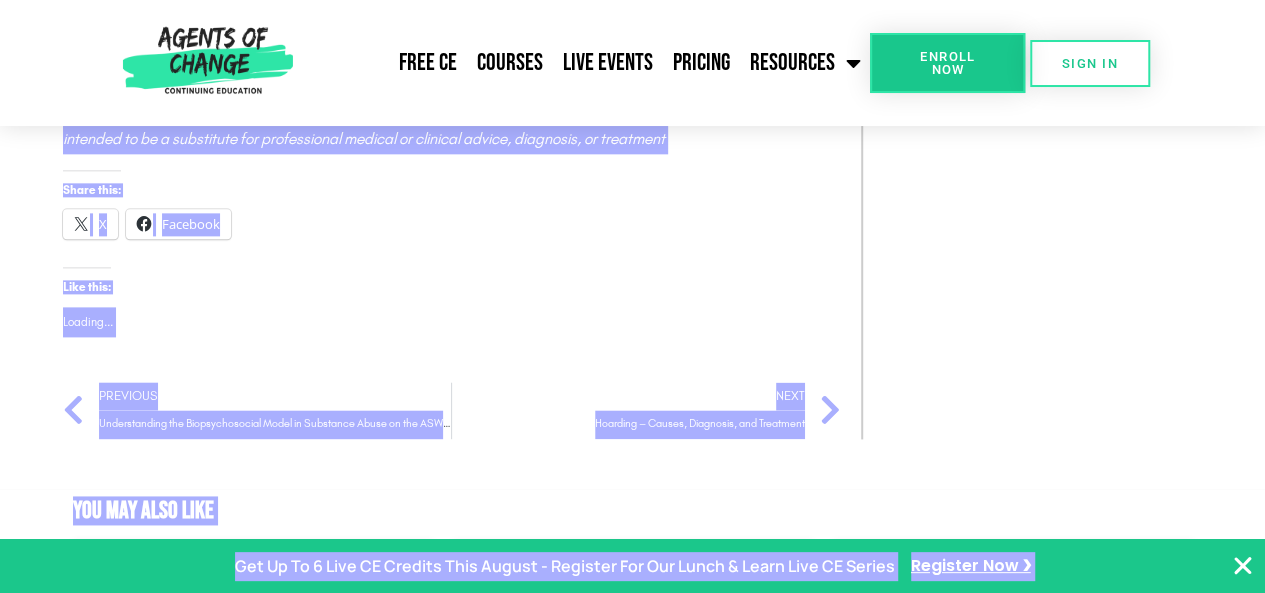 scroll, scrollTop: 8748, scrollLeft: 0, axis: vertical 